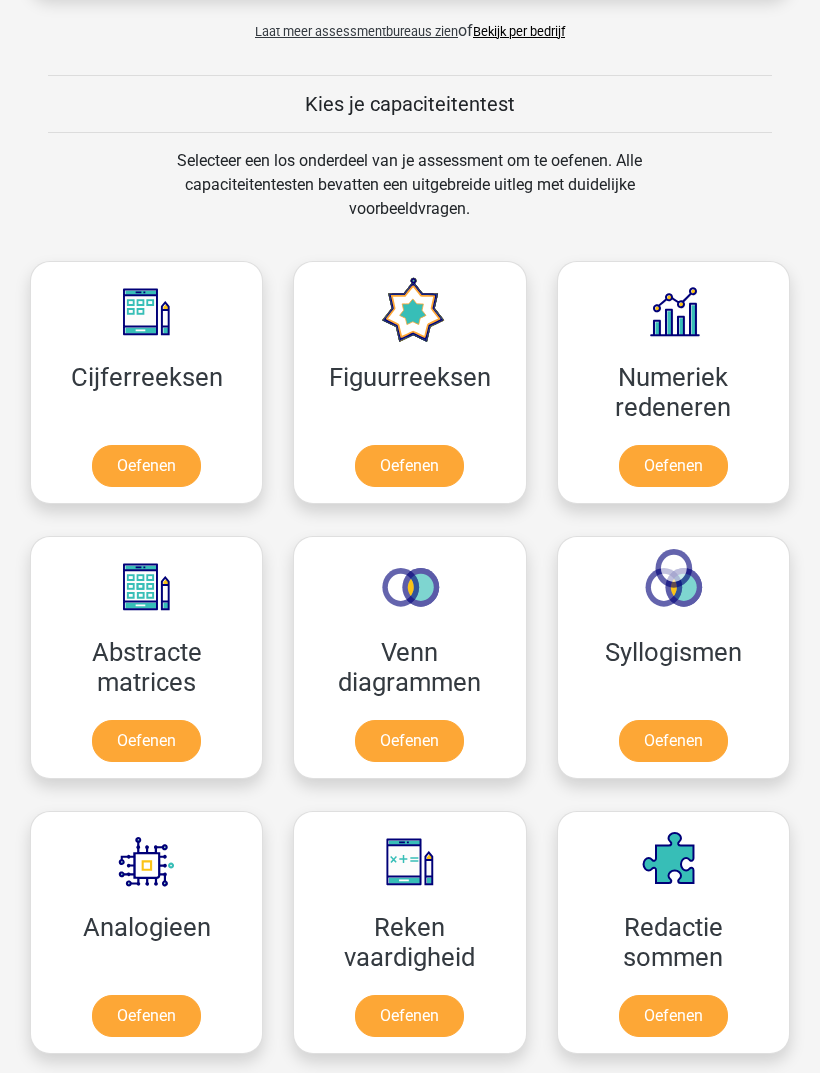 scroll, scrollTop: 1075, scrollLeft: 0, axis: vertical 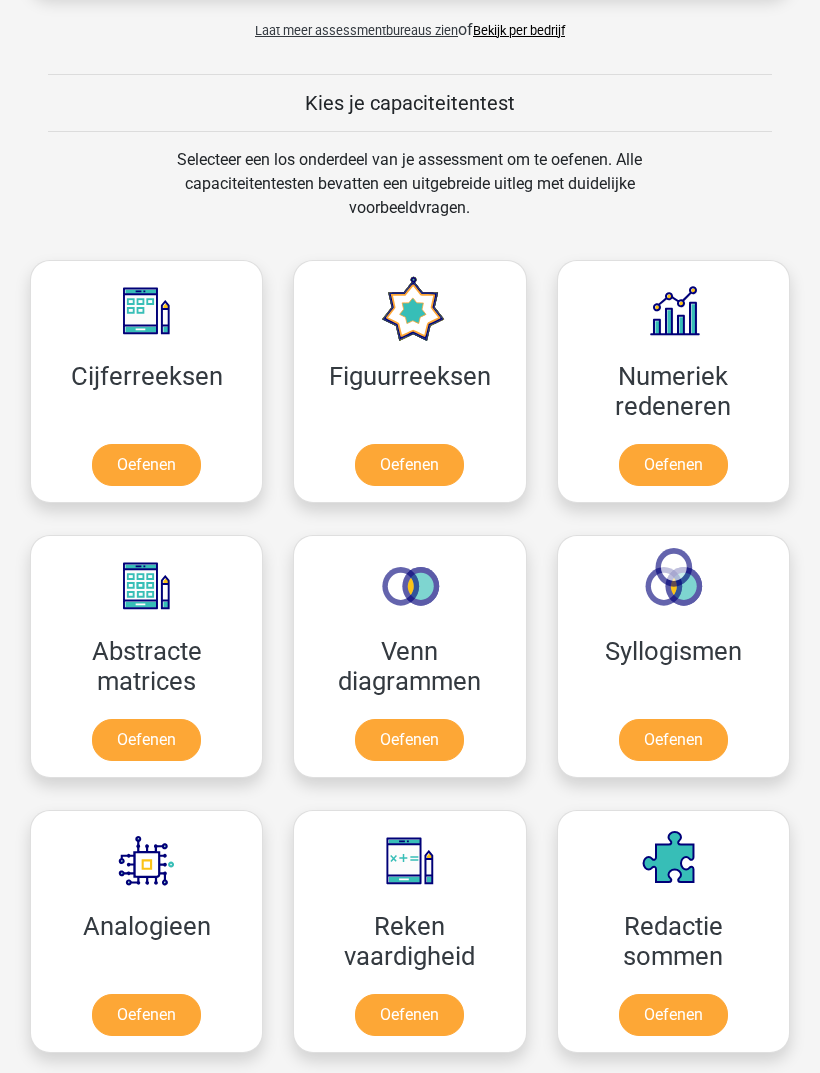 click on "Oefenen" at bounding box center [146, 466] 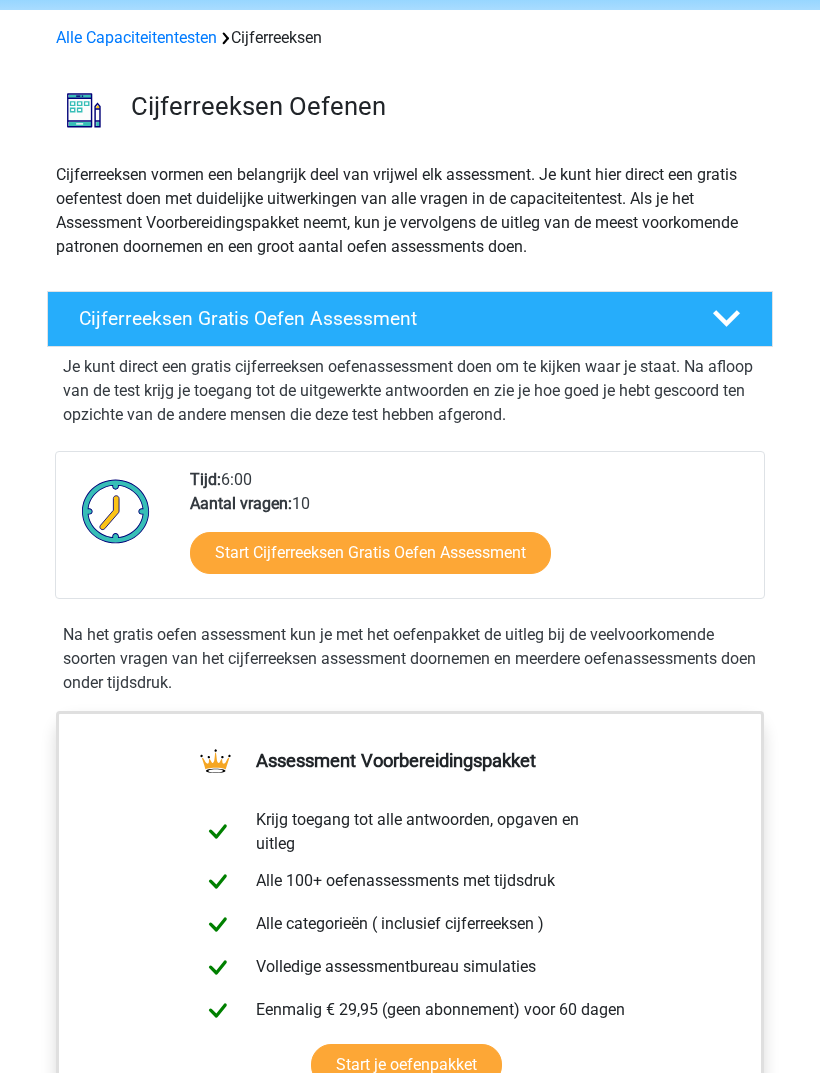 scroll, scrollTop: 74, scrollLeft: 0, axis: vertical 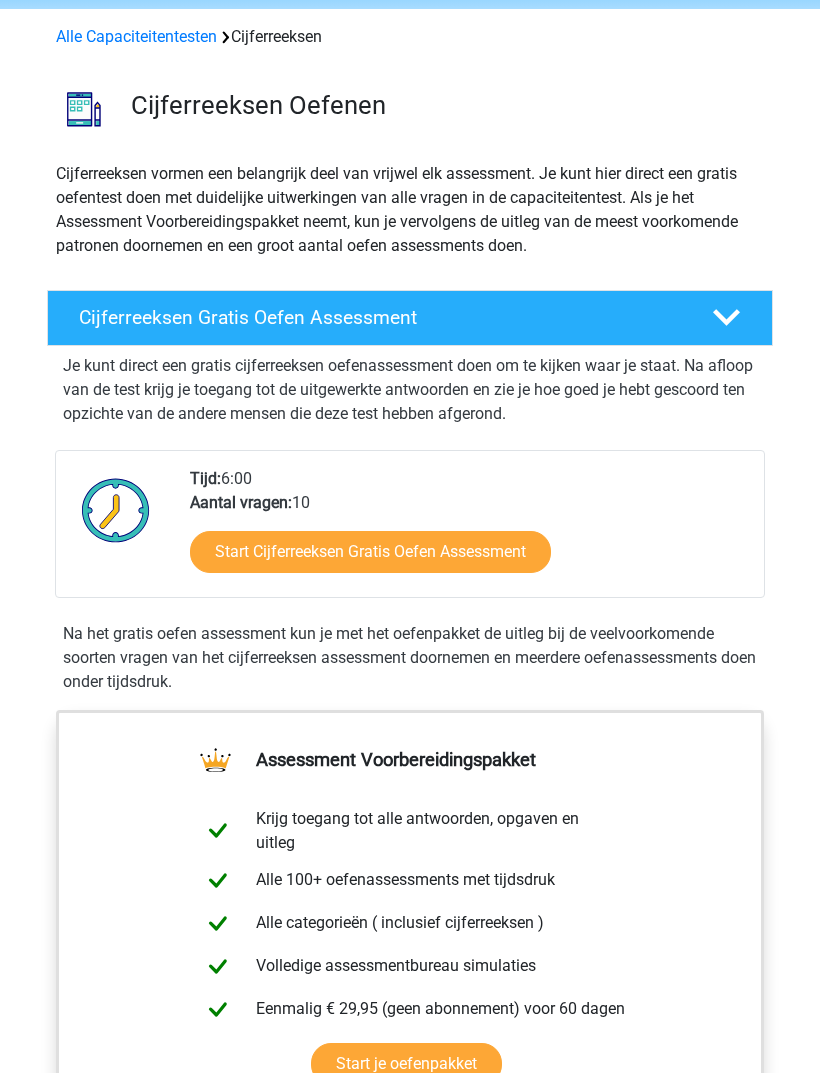 click on "Start Cijferreeksen
Gratis Oefen Assessment" at bounding box center (370, 553) 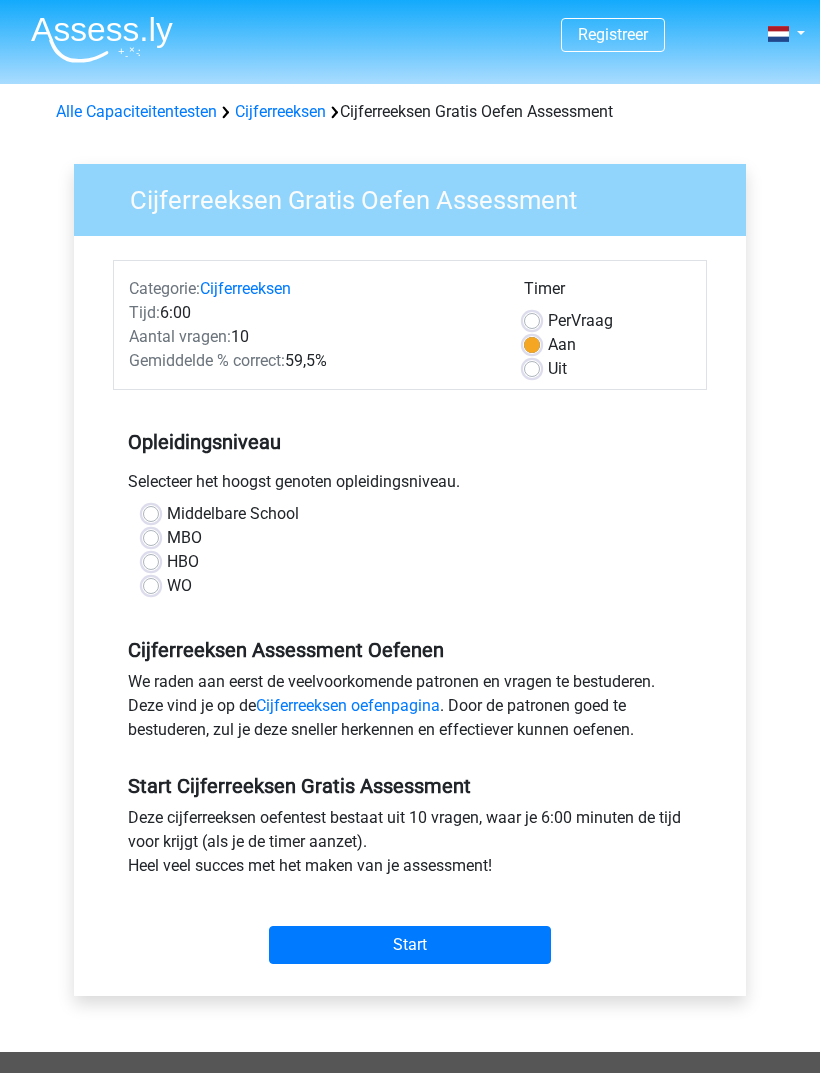 scroll, scrollTop: 0, scrollLeft: 0, axis: both 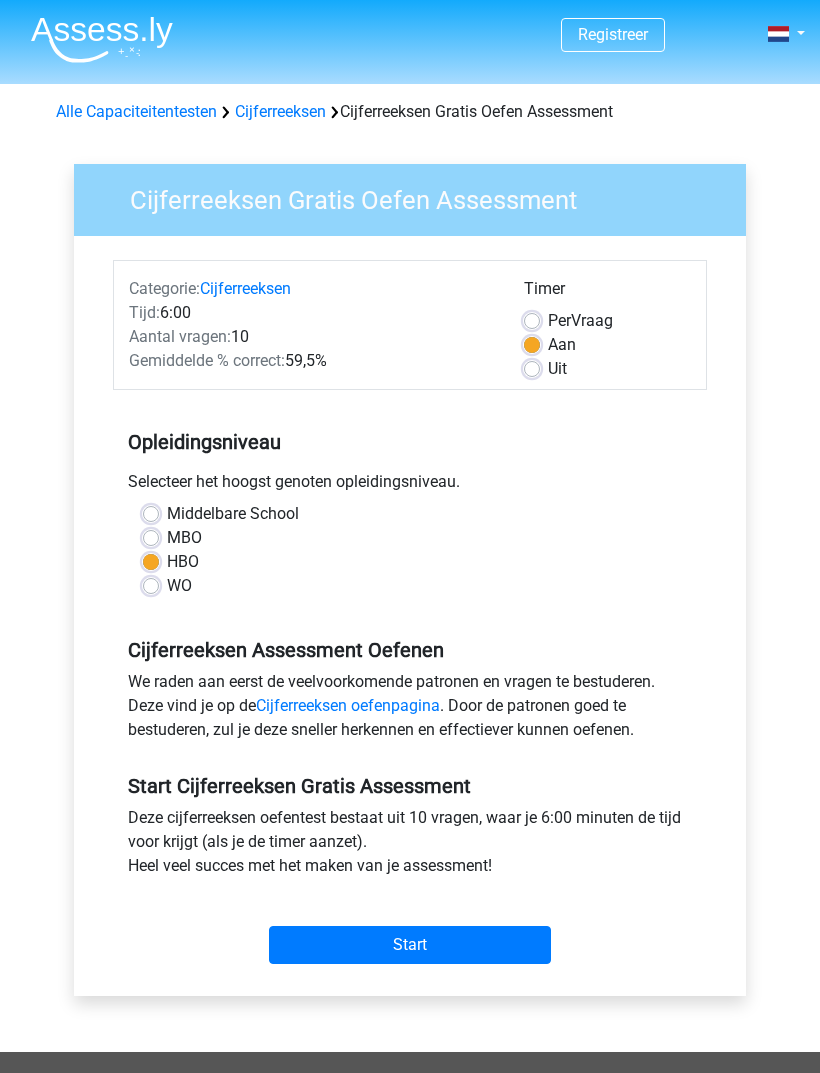 click on "Start" at bounding box center (410, 945) 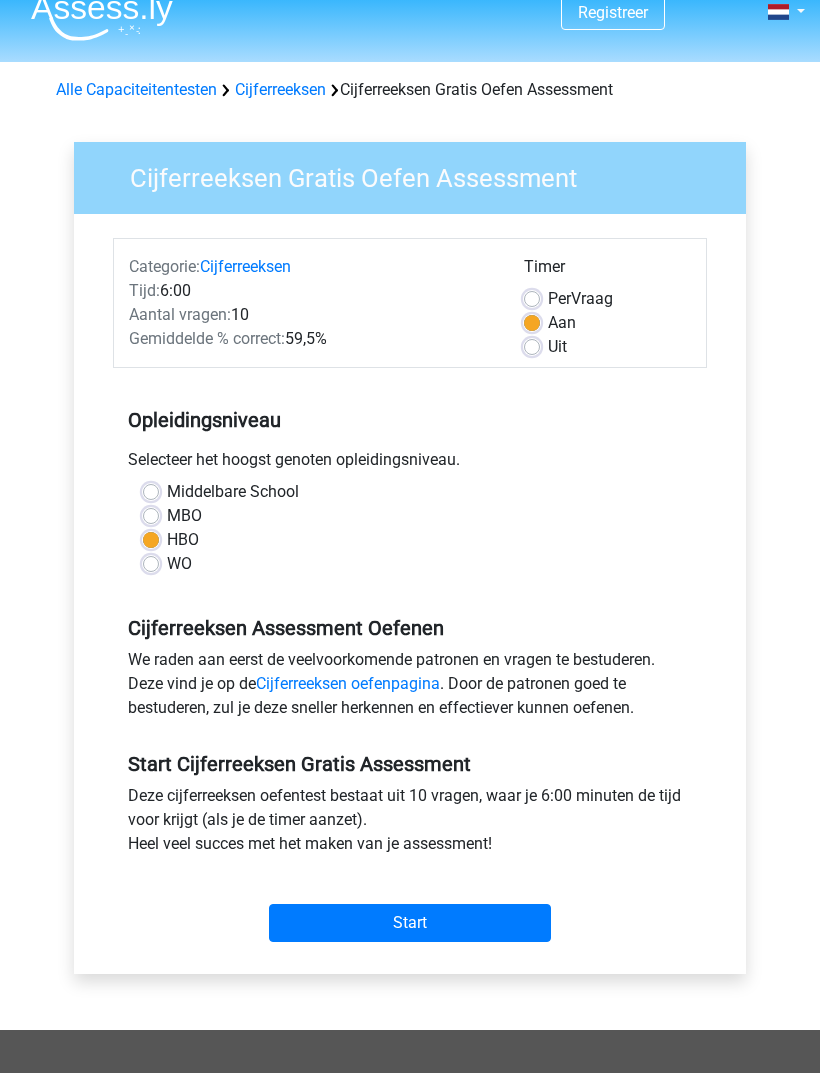 scroll, scrollTop: 22, scrollLeft: 0, axis: vertical 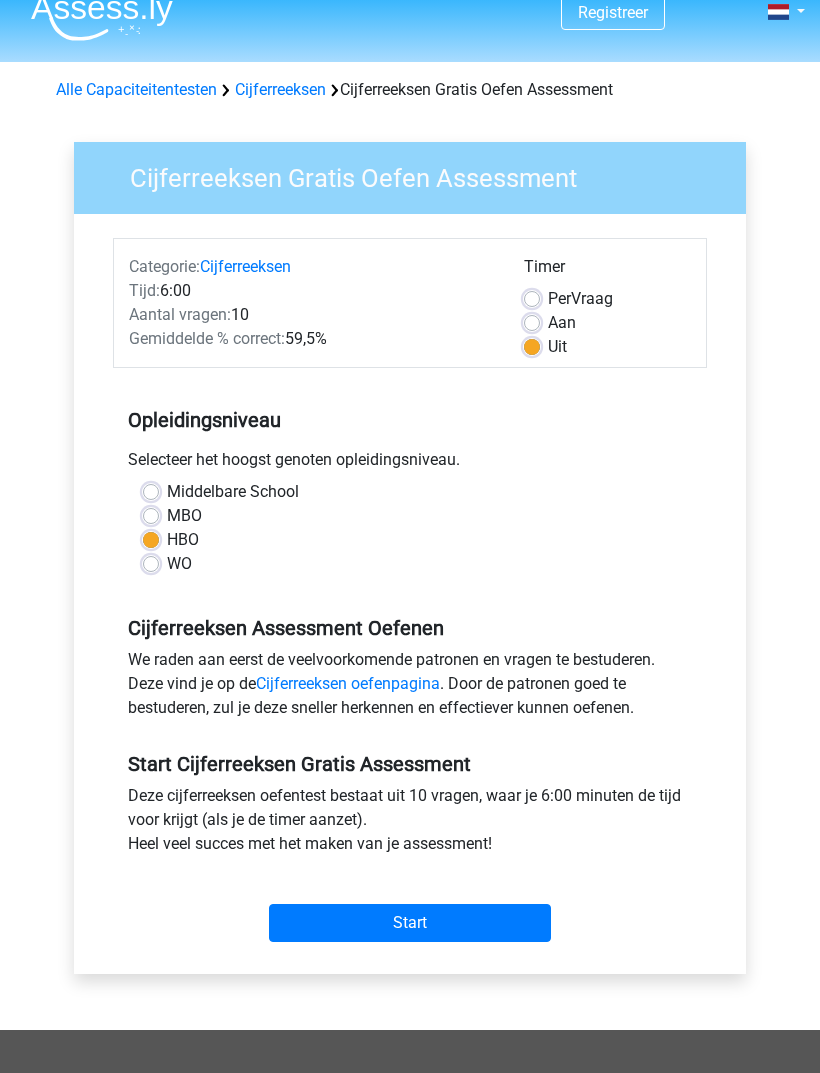 click on "Start" at bounding box center [410, 923] 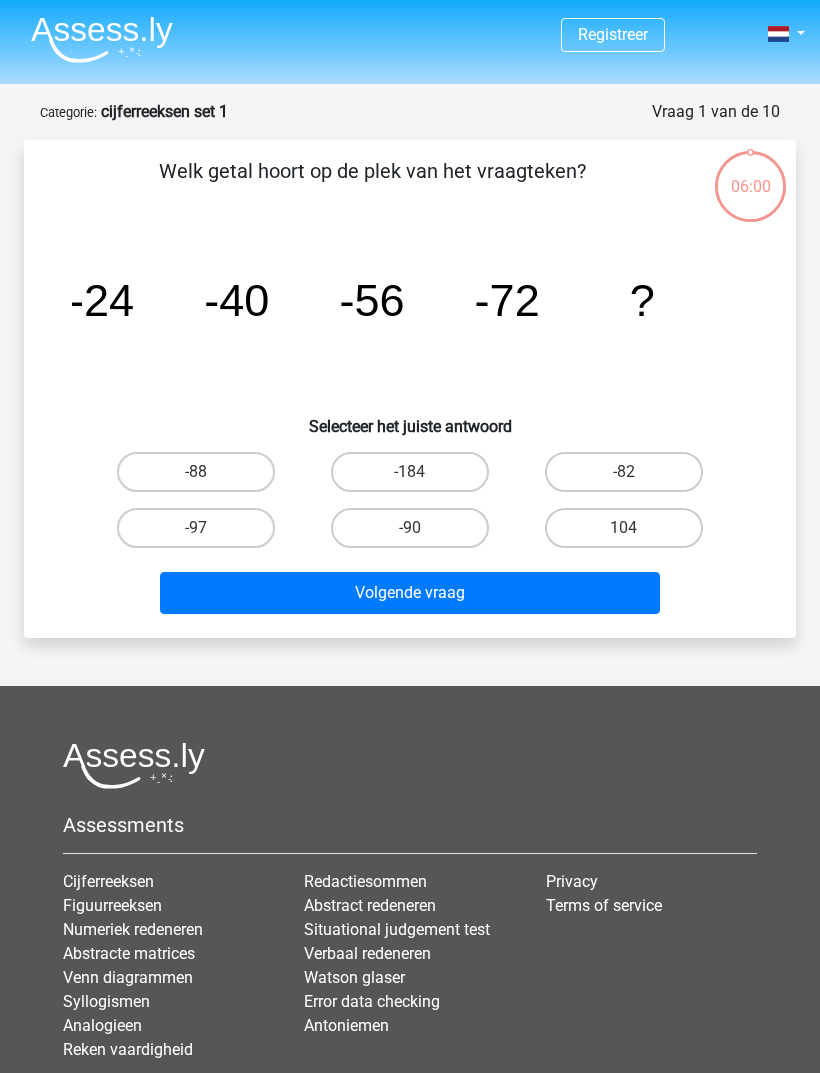 scroll, scrollTop: 0, scrollLeft: 0, axis: both 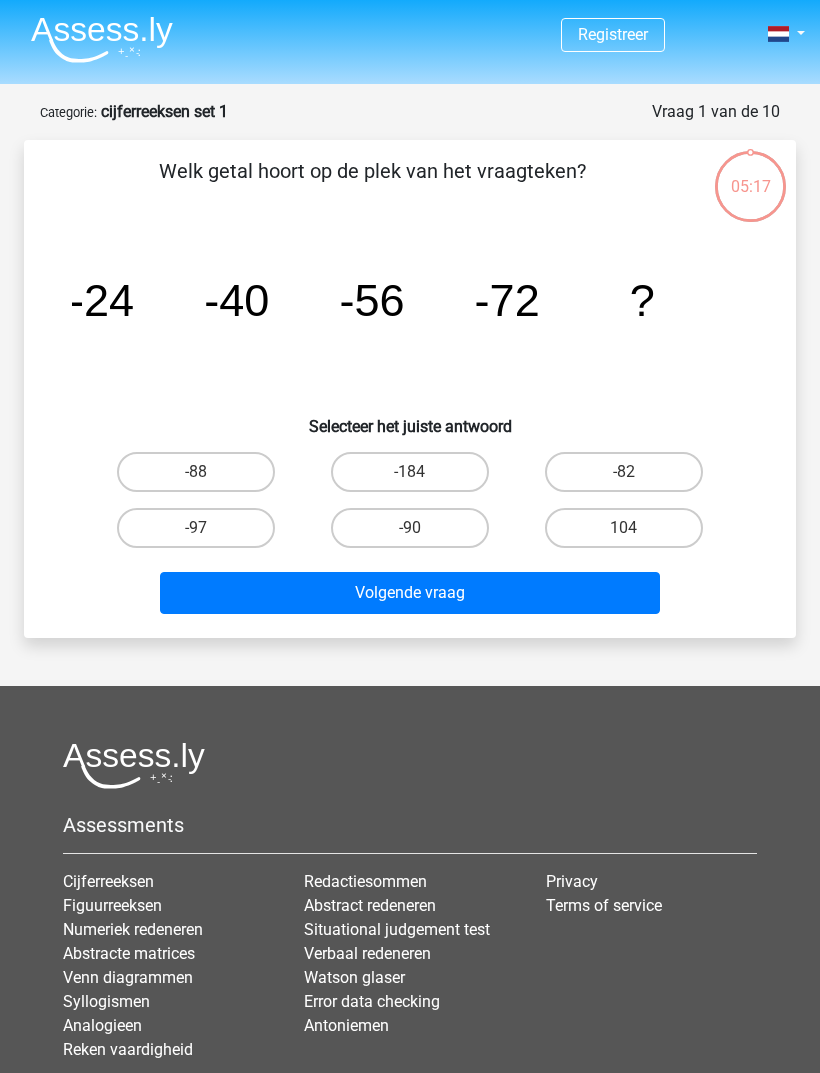 click on "-88" at bounding box center (196, 472) 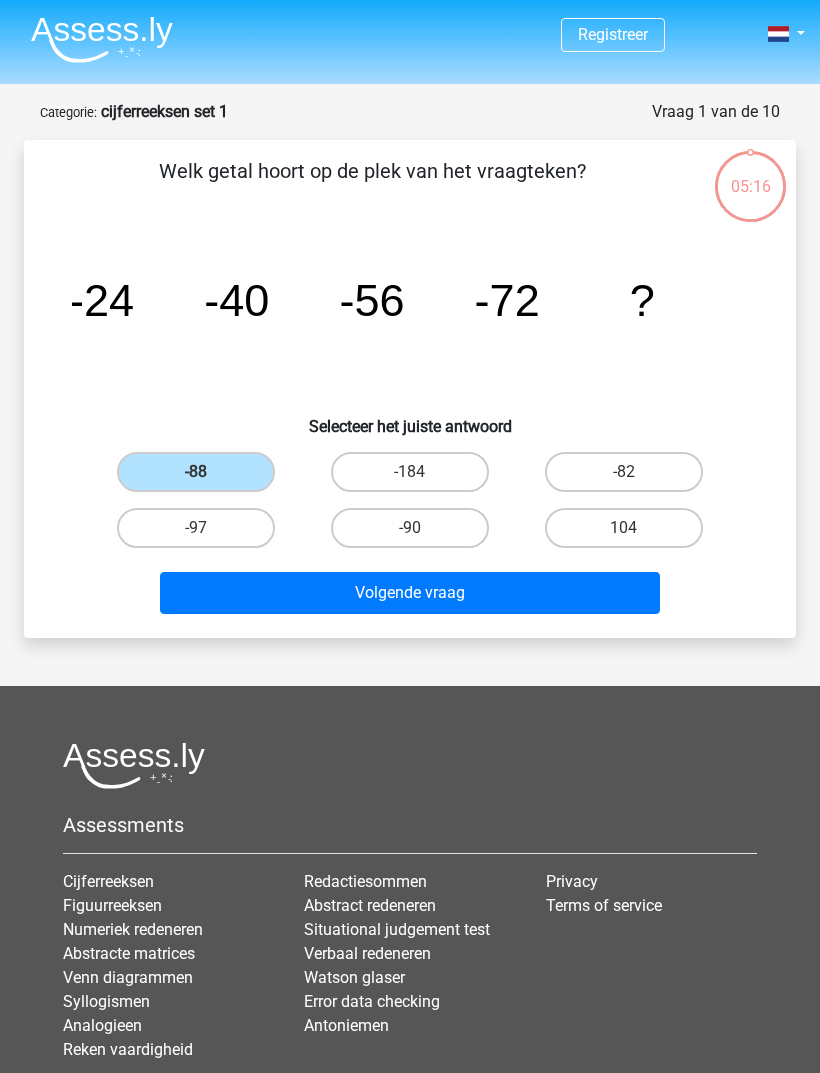 click on "Volgende vraag" at bounding box center [410, 593] 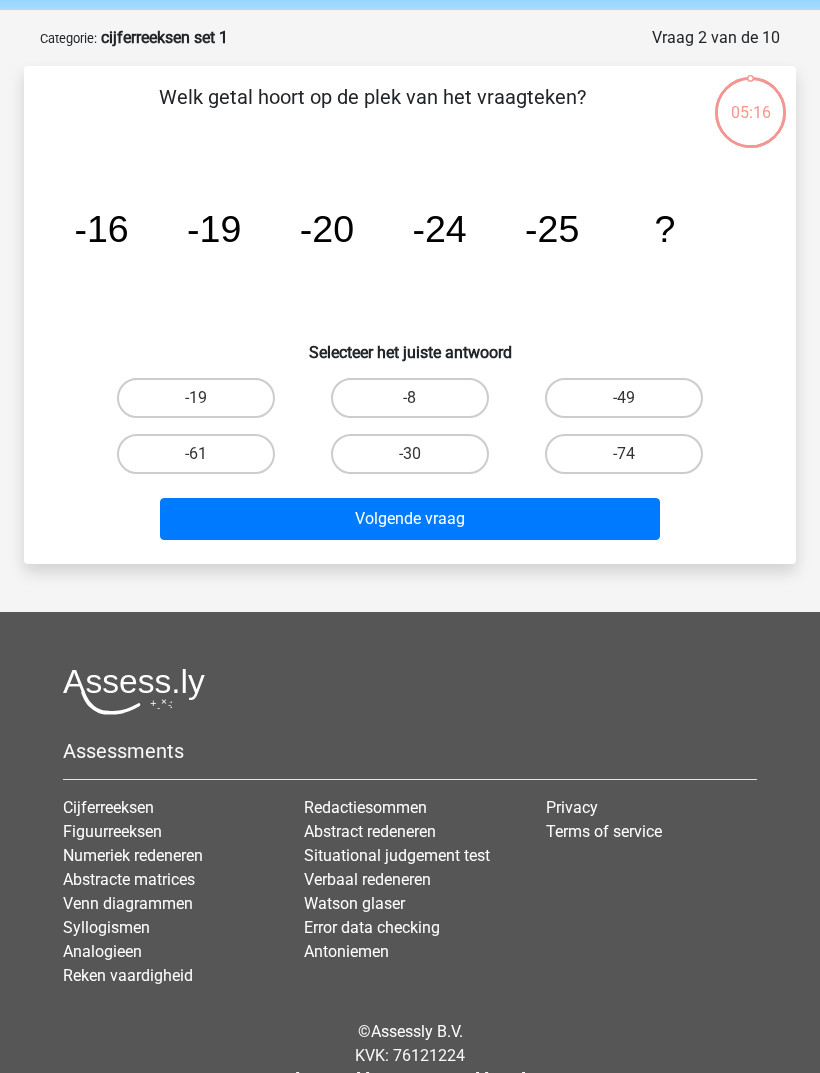 scroll, scrollTop: 100, scrollLeft: 0, axis: vertical 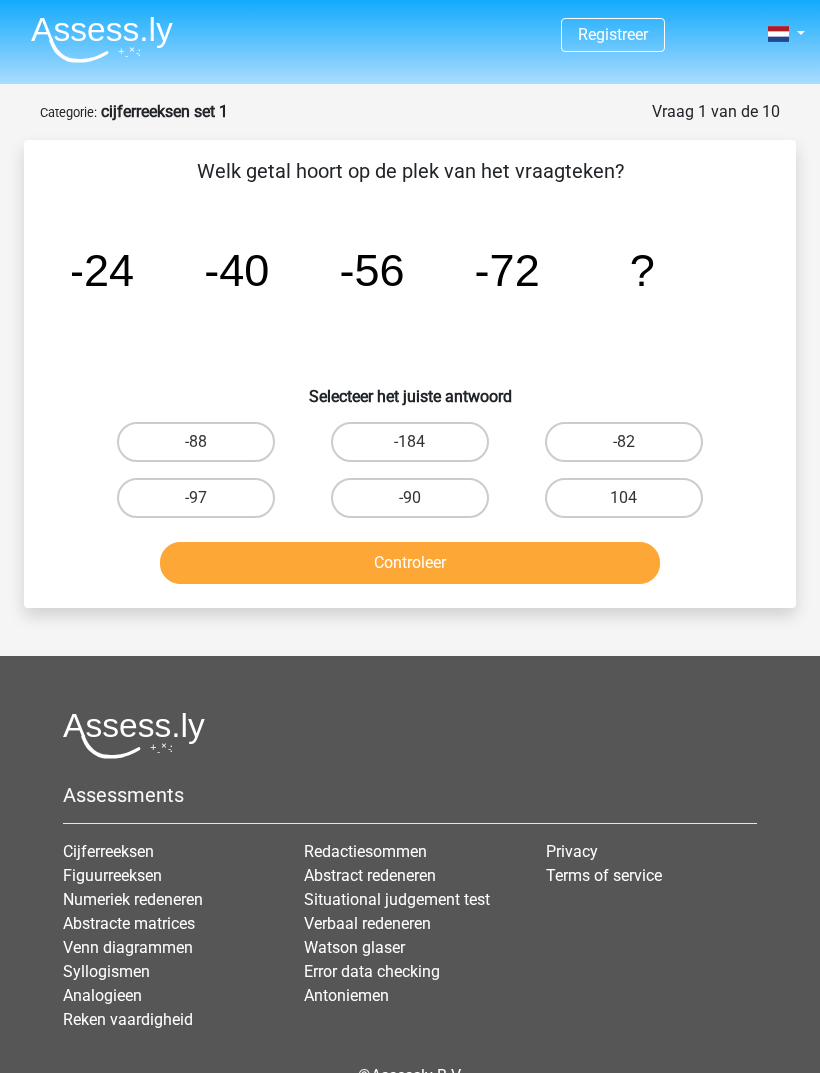 click on "-88" at bounding box center (196, 442) 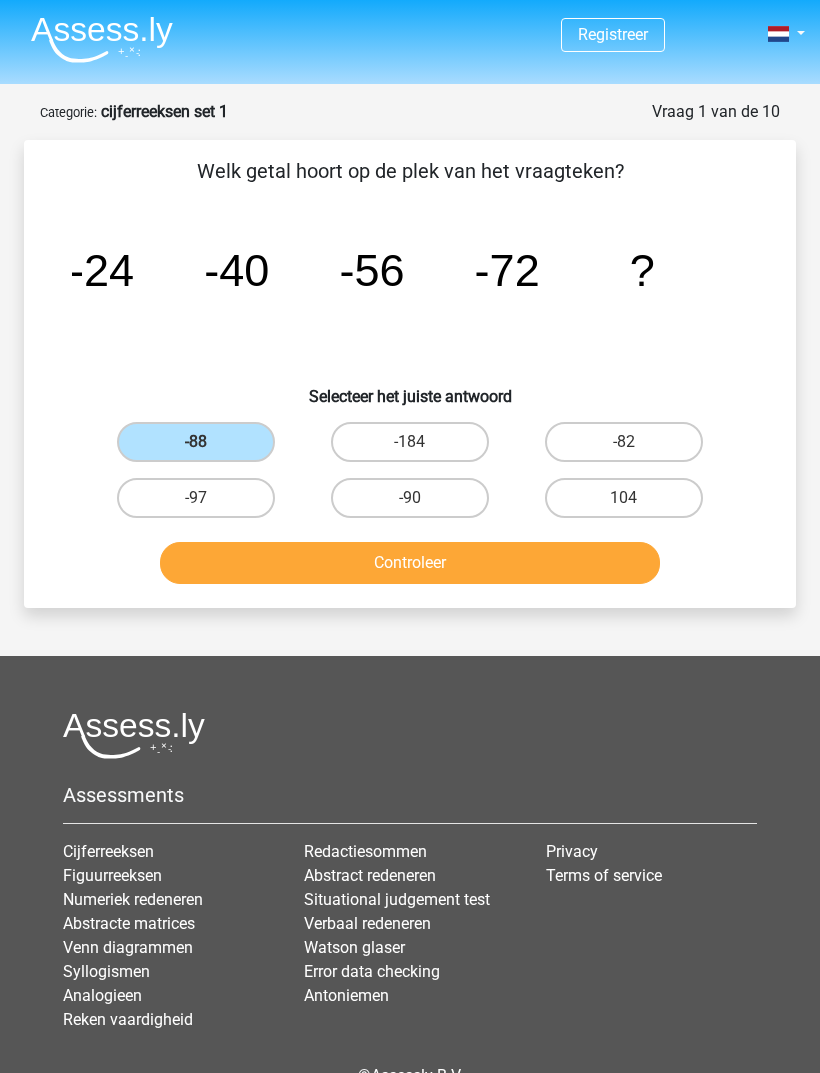 click on "Controleer" at bounding box center (410, 563) 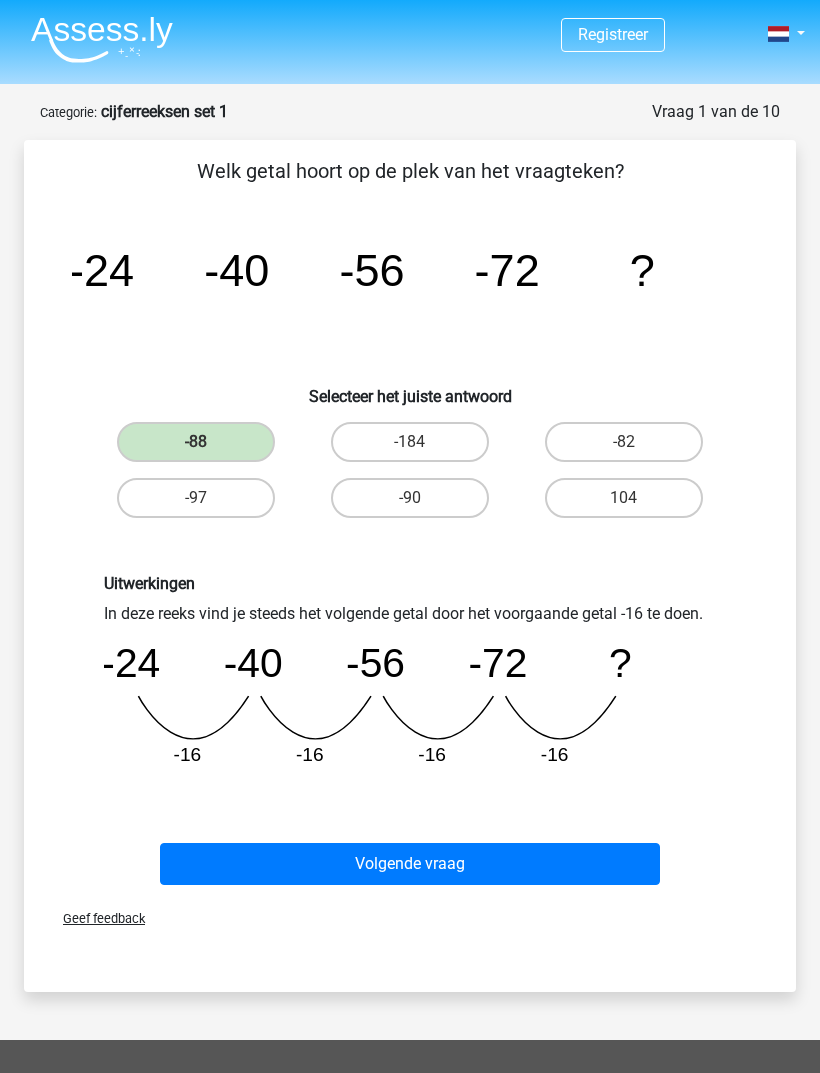 click on "Volgende vraag" at bounding box center (410, 864) 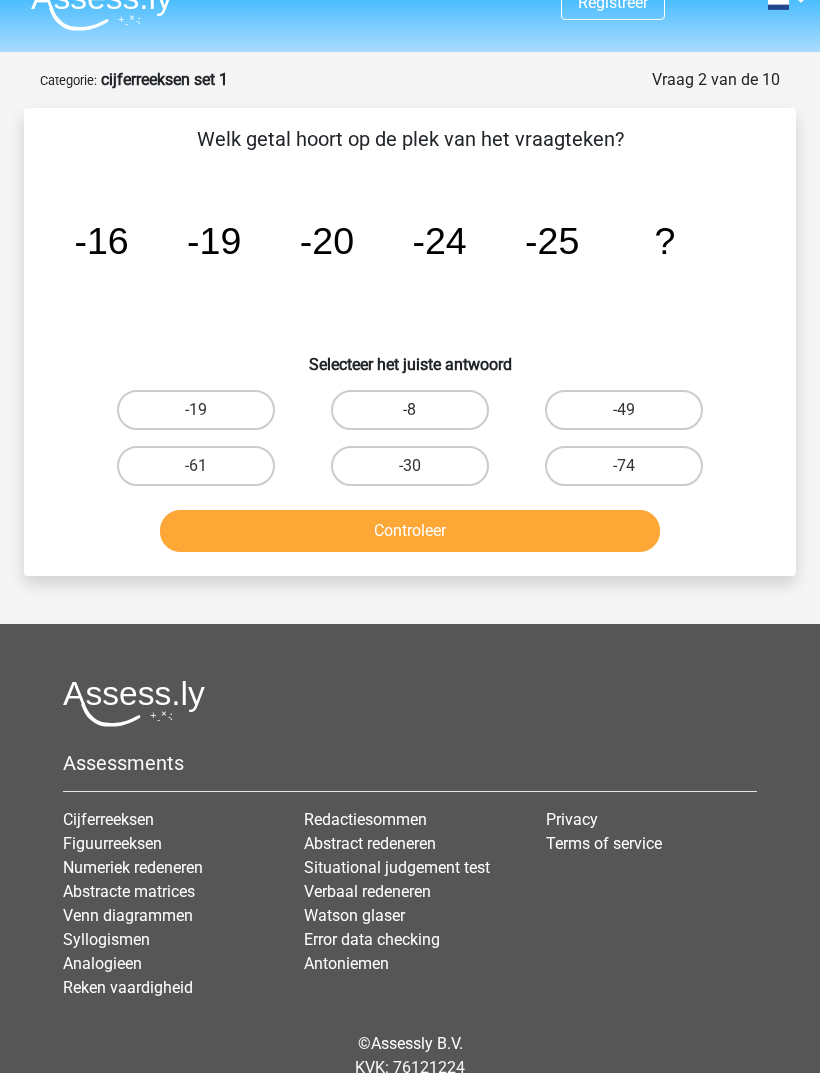 scroll, scrollTop: 0, scrollLeft: 0, axis: both 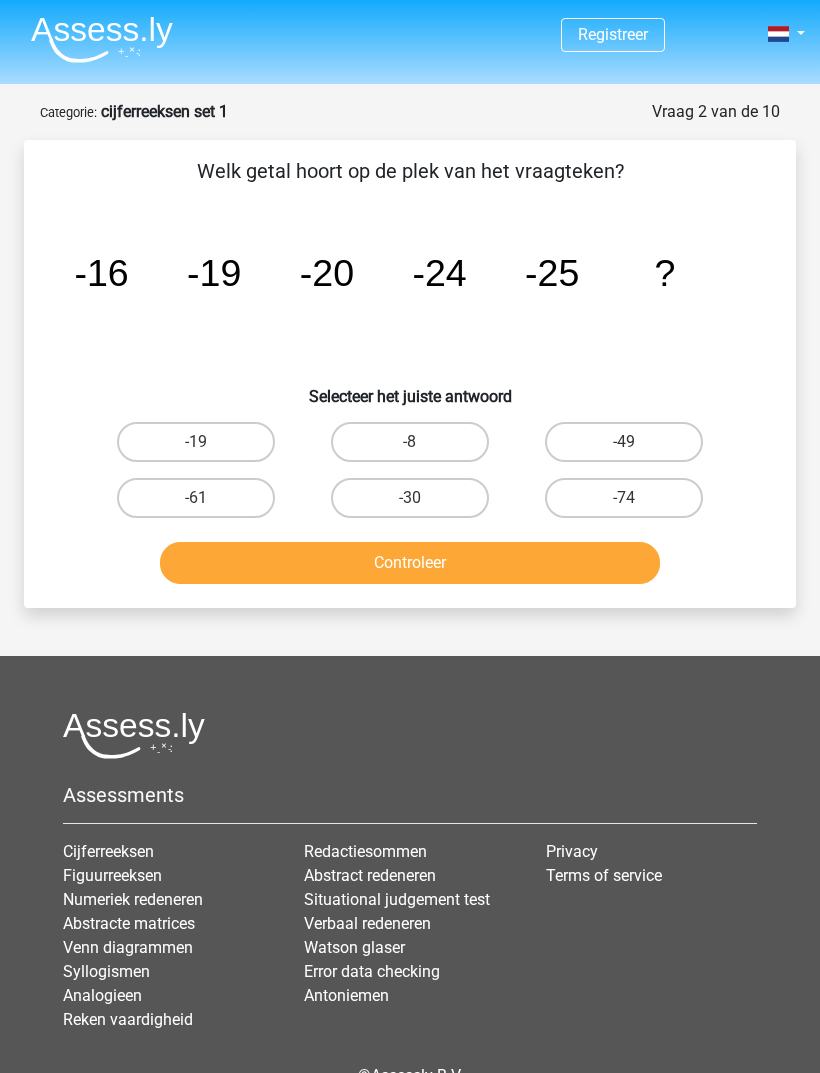 click on "-30" at bounding box center (410, 498) 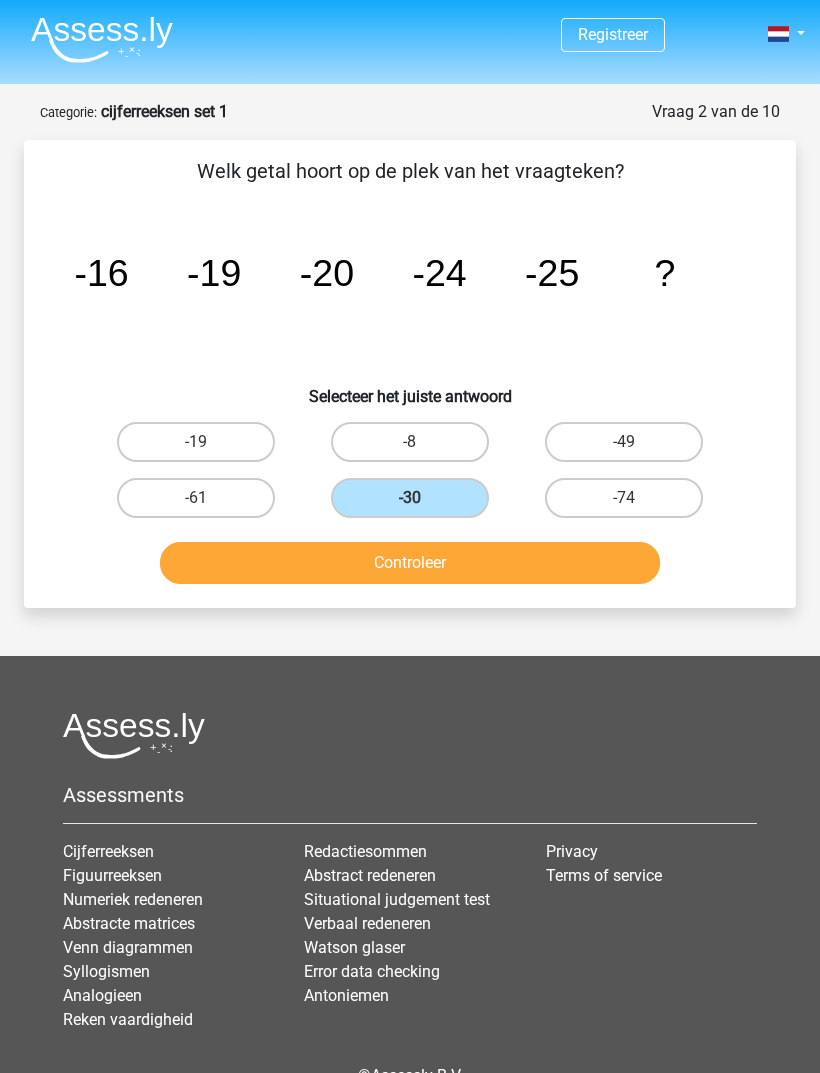 click on "Controleer" at bounding box center [410, 563] 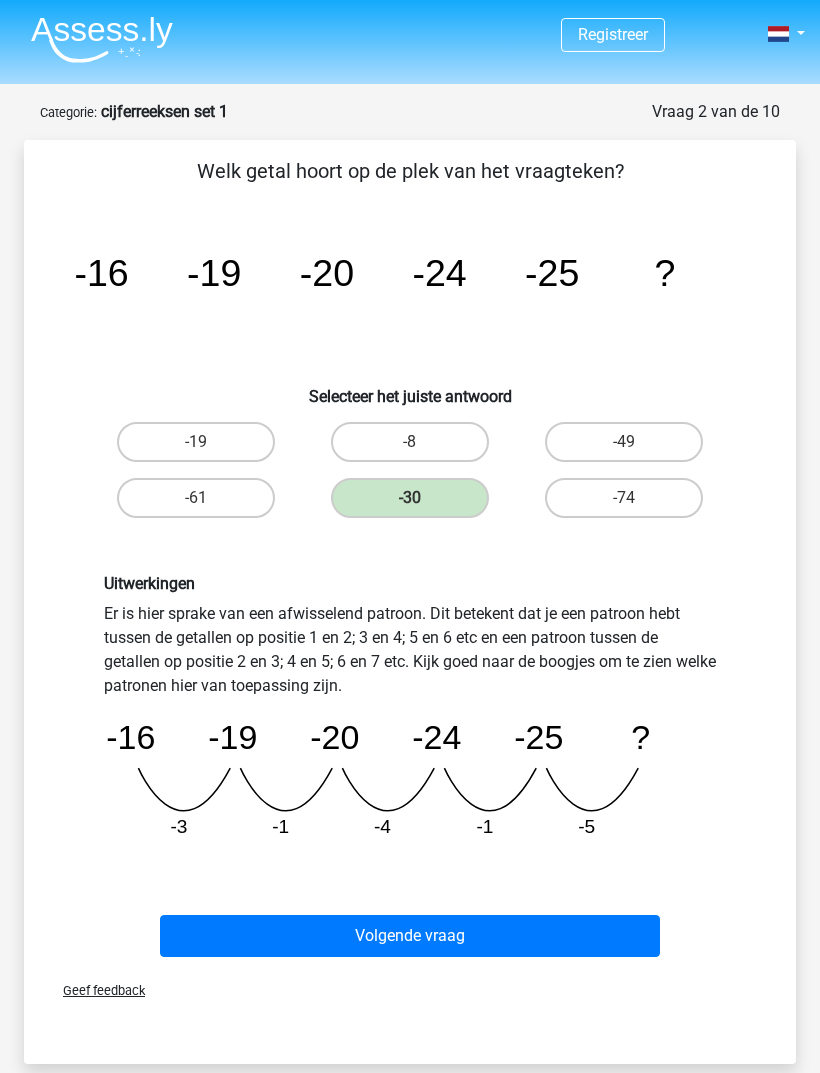 click on "Volgende vraag" at bounding box center [410, 936] 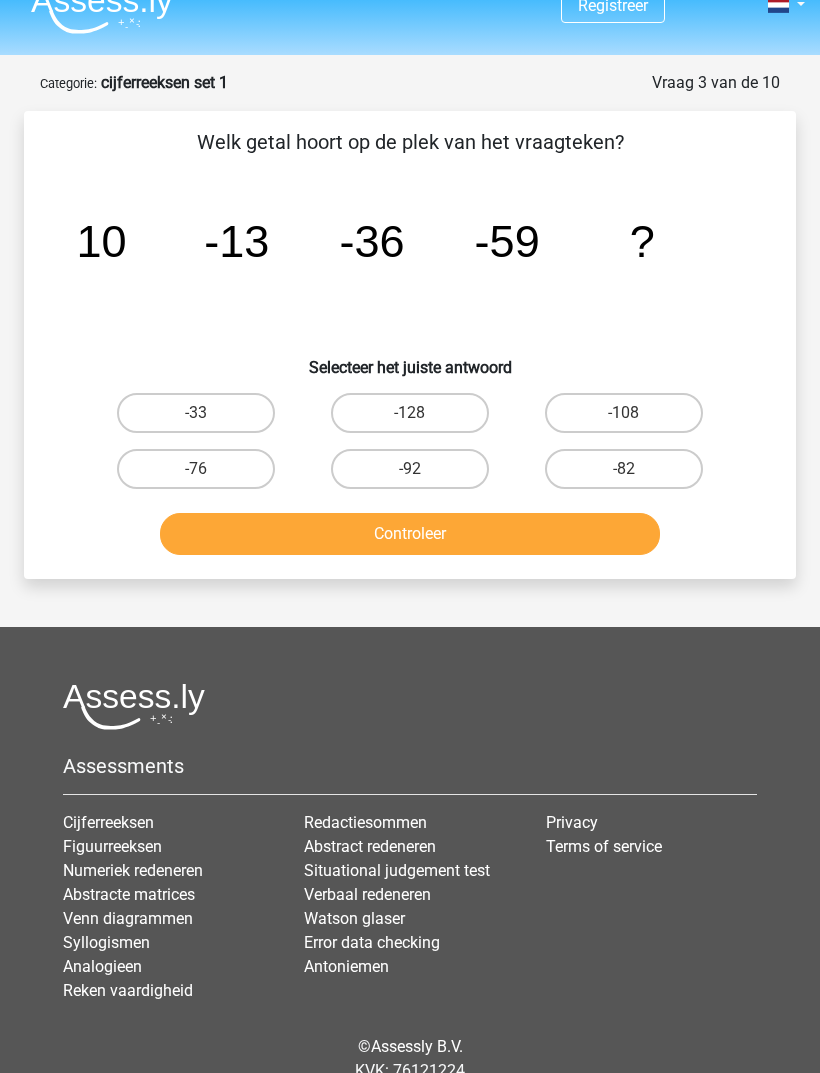 scroll, scrollTop: 28, scrollLeft: 0, axis: vertical 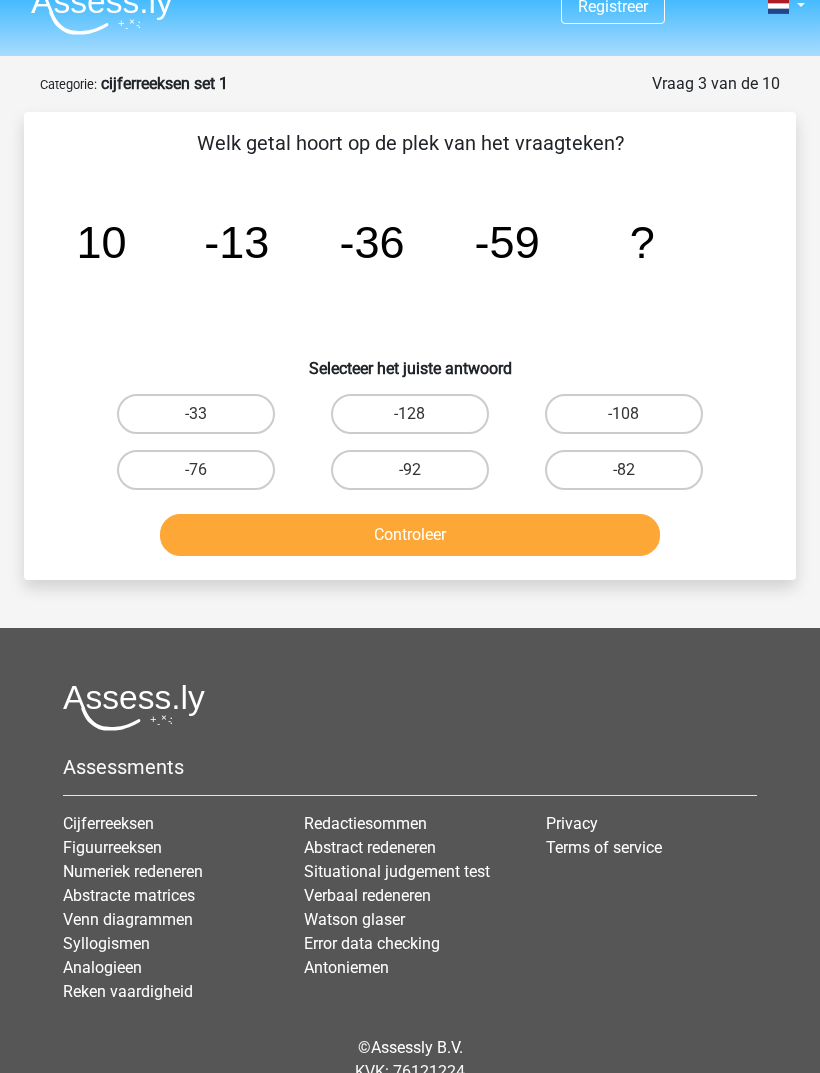 click on "-82" at bounding box center (624, 470) 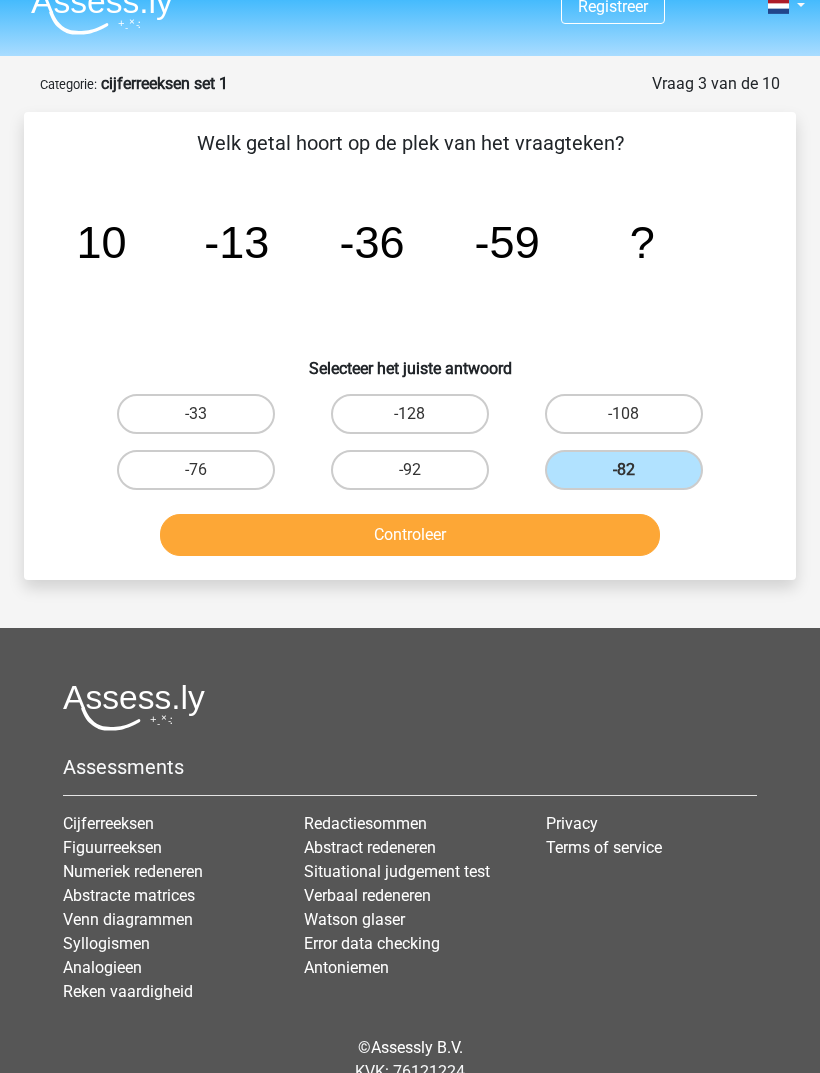 click on "Controleer" at bounding box center [410, 535] 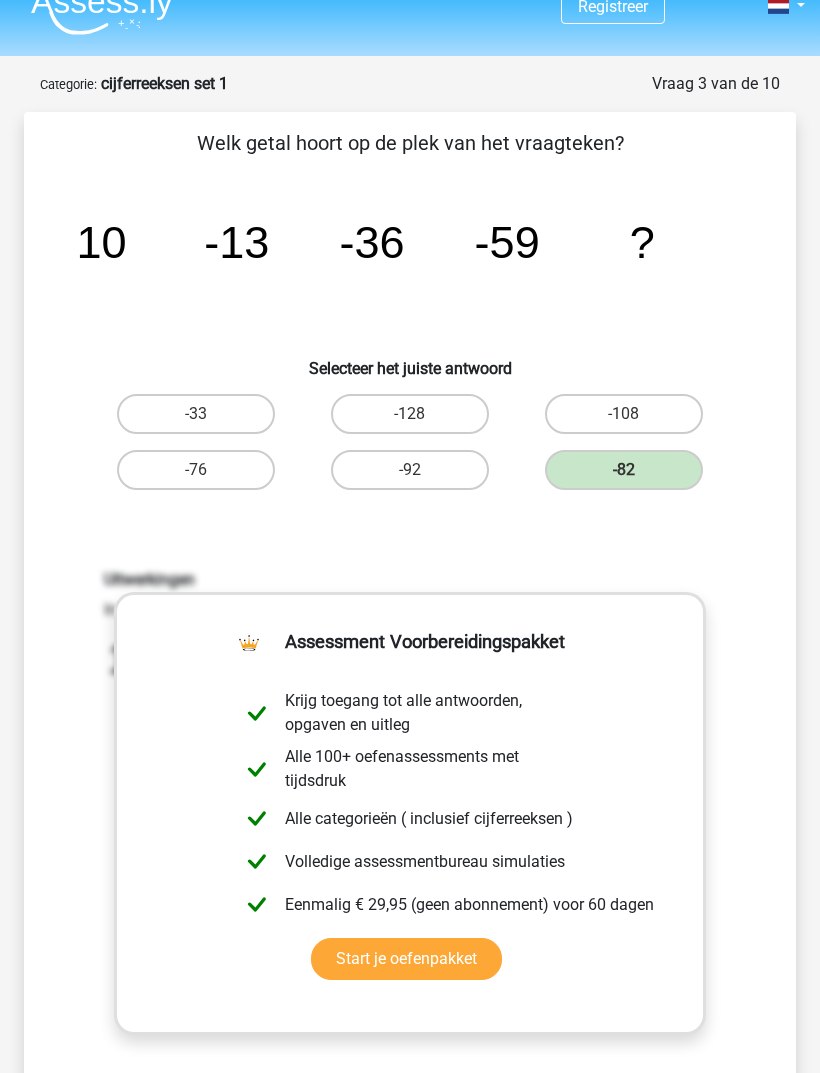 click on "Uitwerkingen
In deze reeks vind je steeds het volgende getal door het voorgaande getal -23 te doen.
image/svg+xml
10
-13
-36
-59
?
-23
-23
-23
-23" at bounding box center (410, 832) 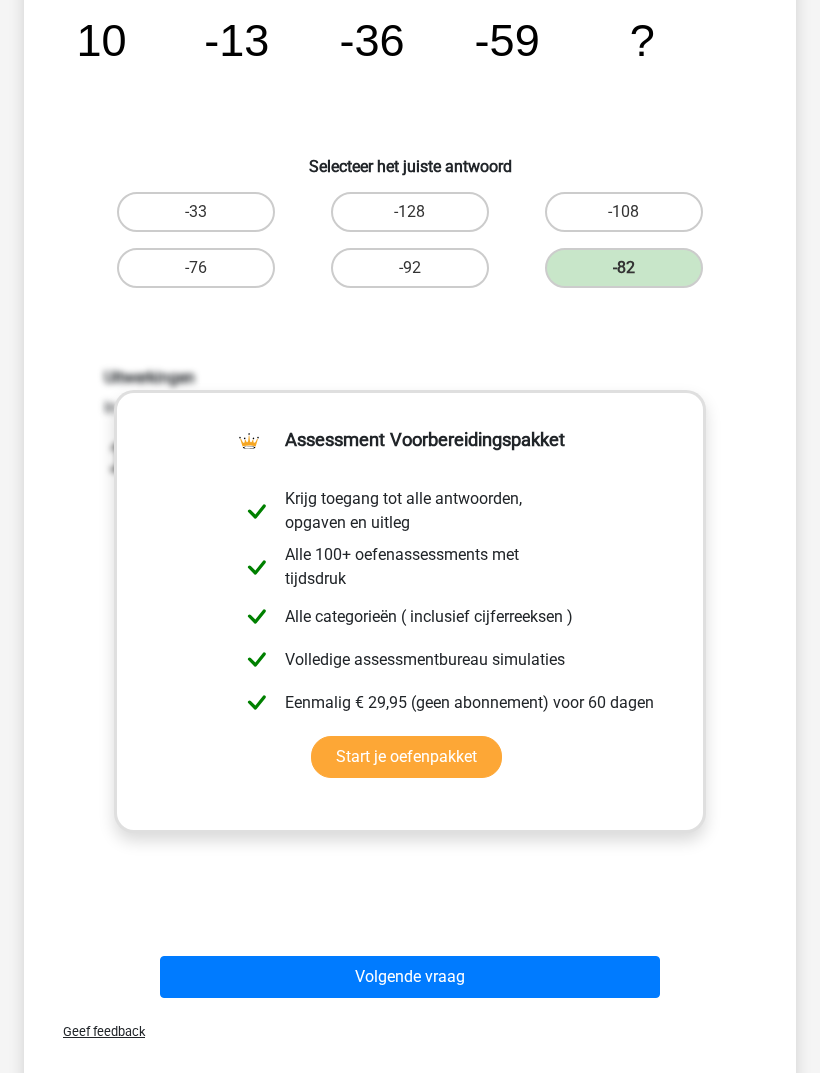 click on "Volgende vraag" at bounding box center (410, 978) 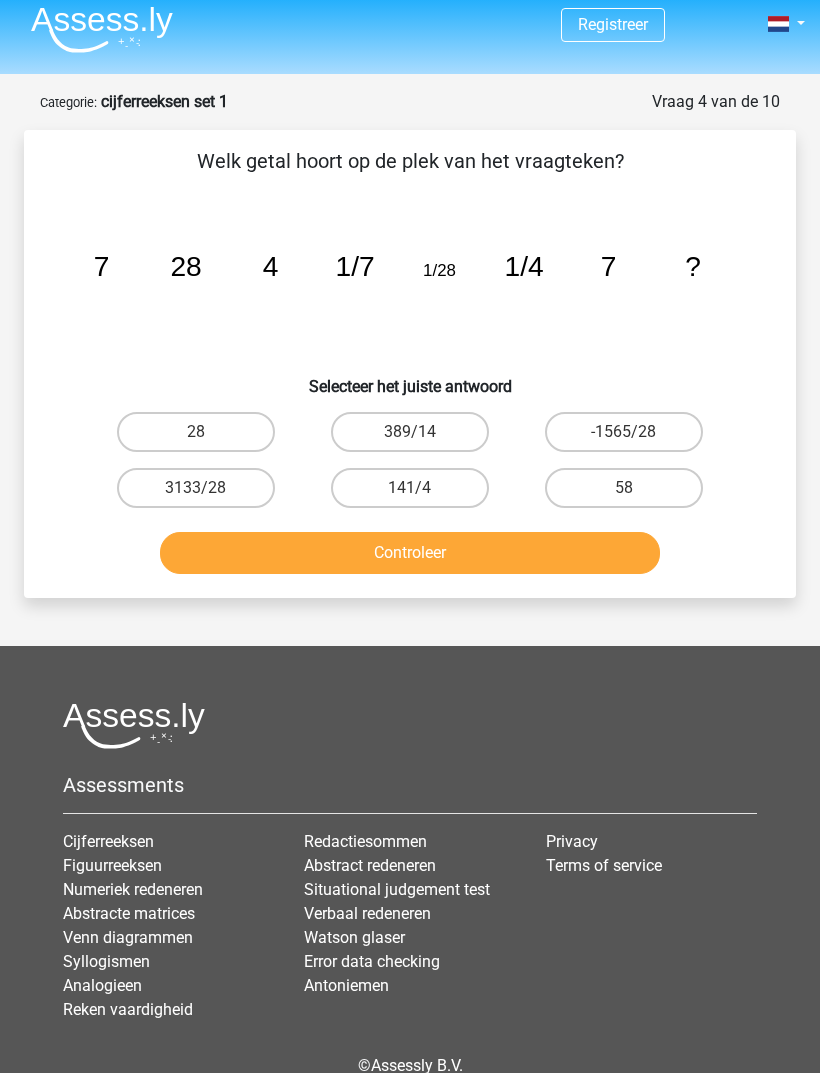 scroll, scrollTop: 0, scrollLeft: 0, axis: both 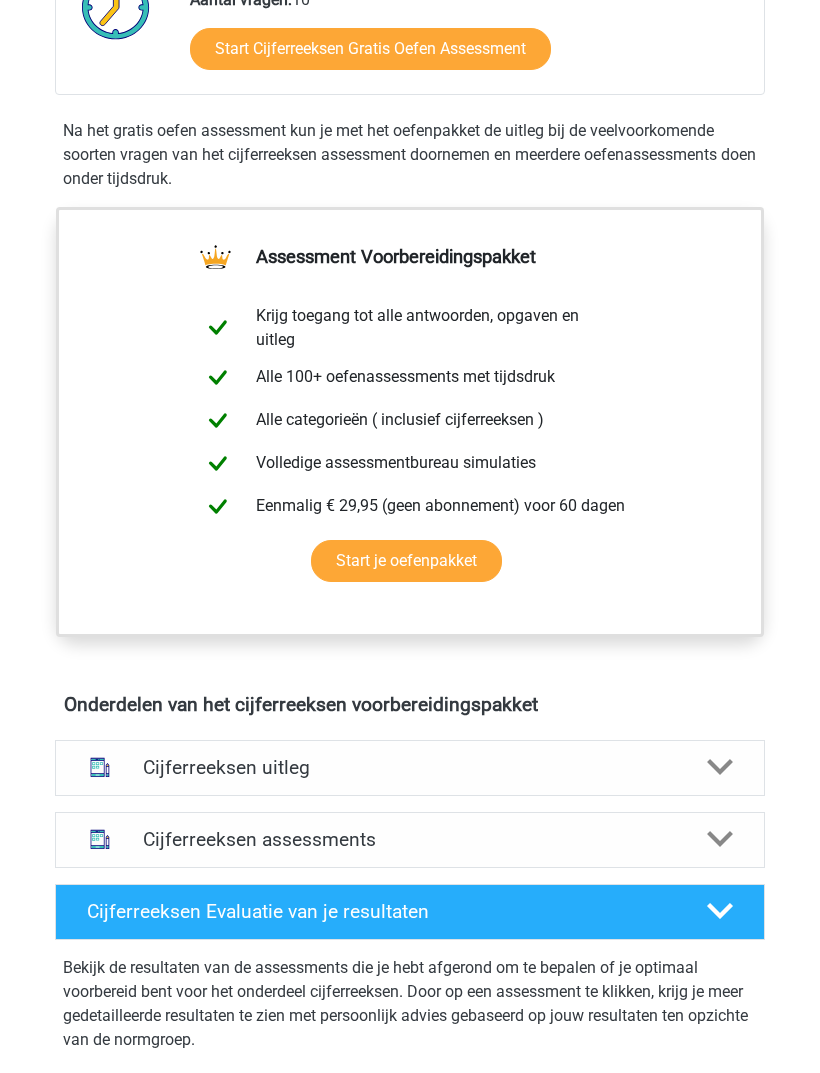 click at bounding box center [720, 767] 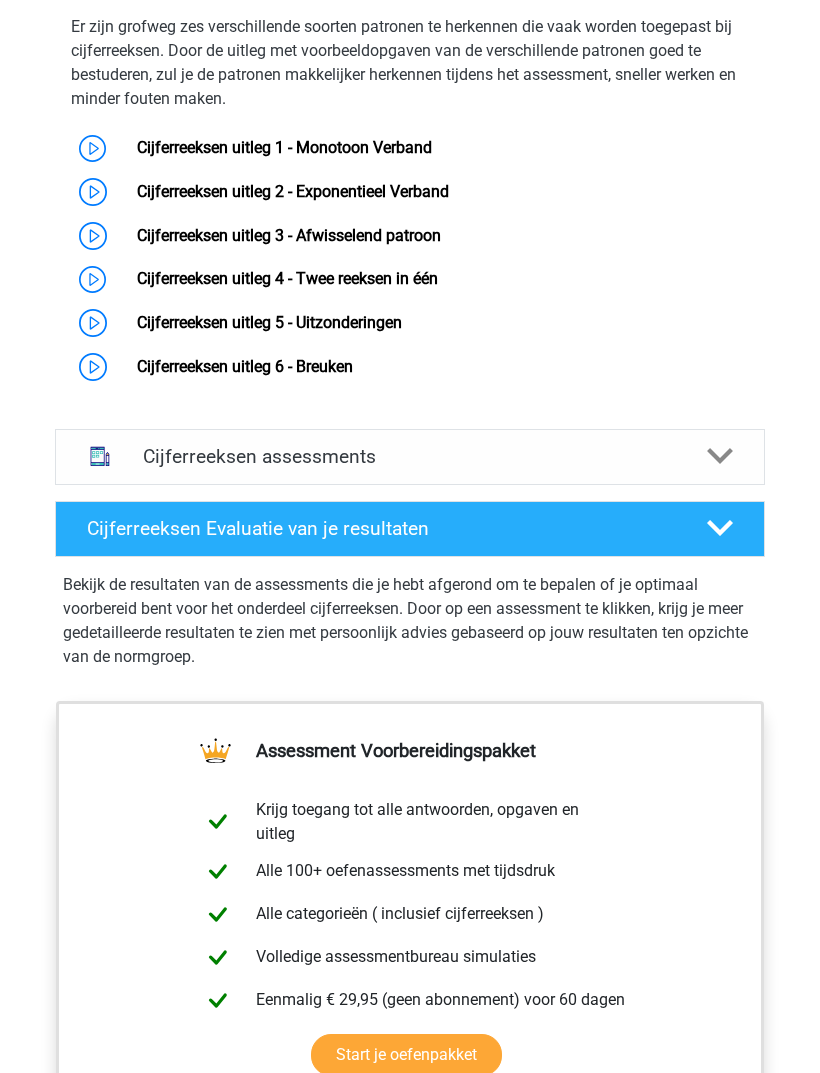 click on "Cijferreeksen
Evaluatie van je resultaten" at bounding box center (410, 530) 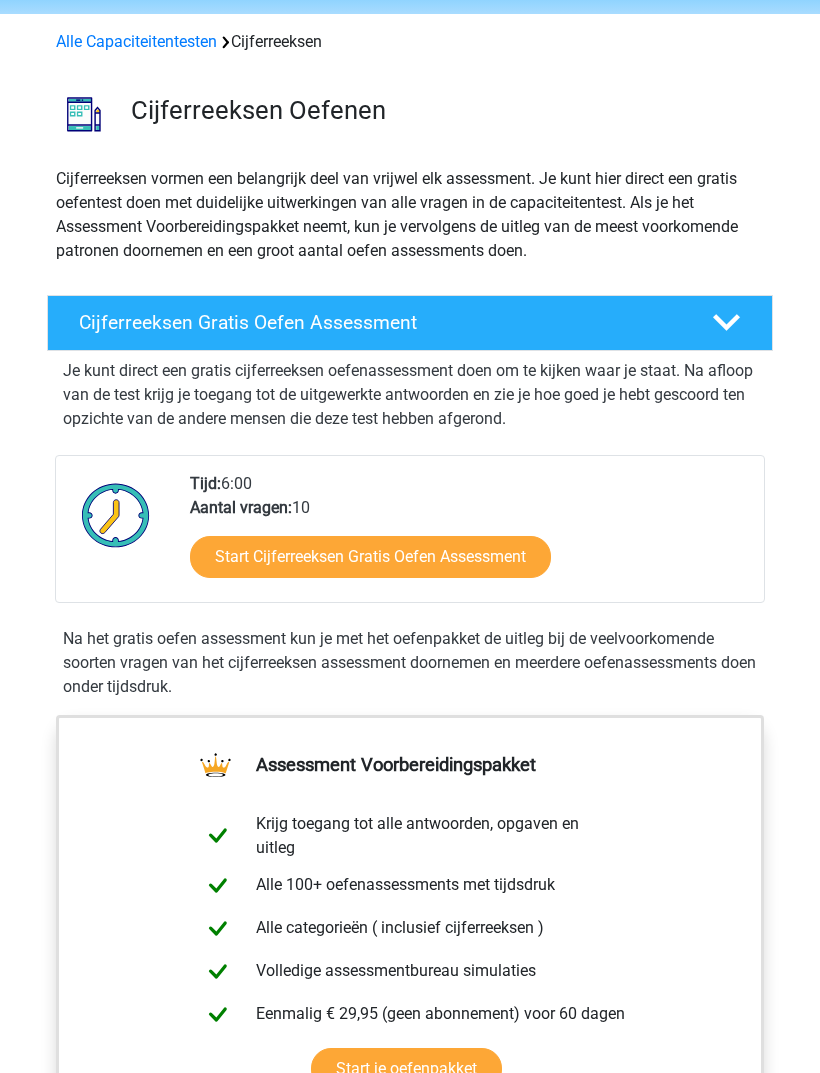 scroll, scrollTop: 63, scrollLeft: 0, axis: vertical 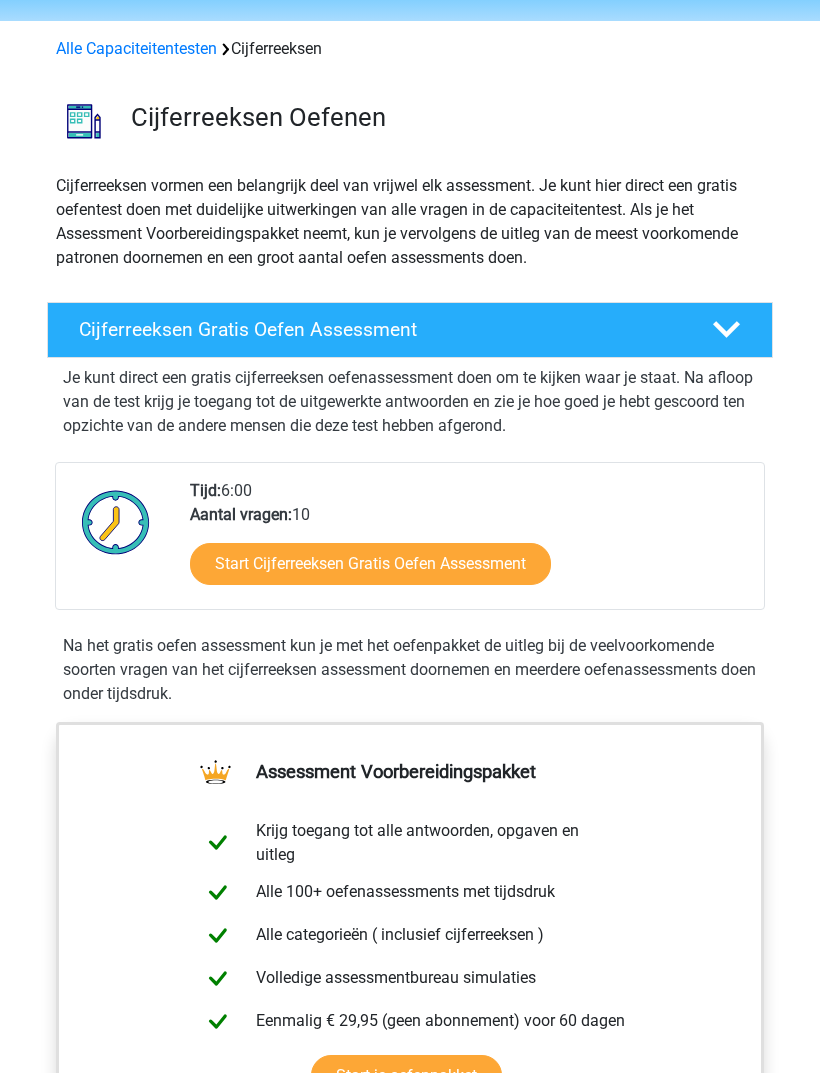 click on "Start Cijferreeksen
Gratis Oefen Assessment" at bounding box center (370, 564) 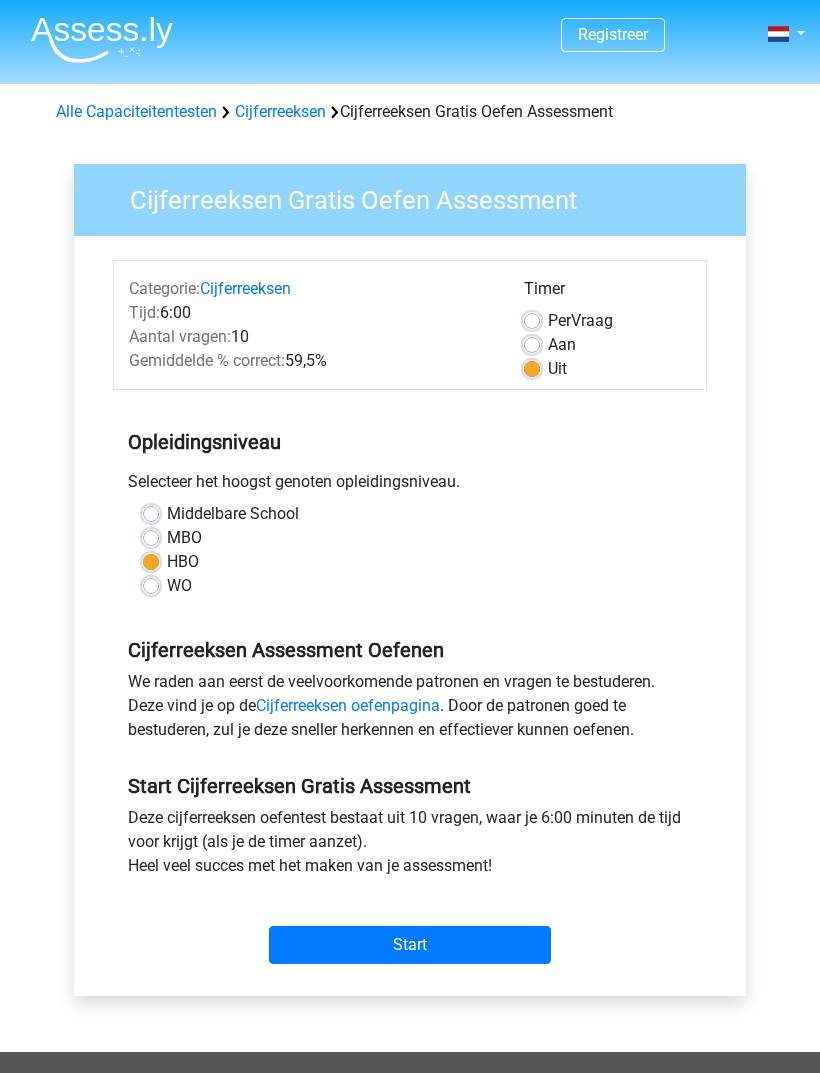 scroll, scrollTop: 0, scrollLeft: 0, axis: both 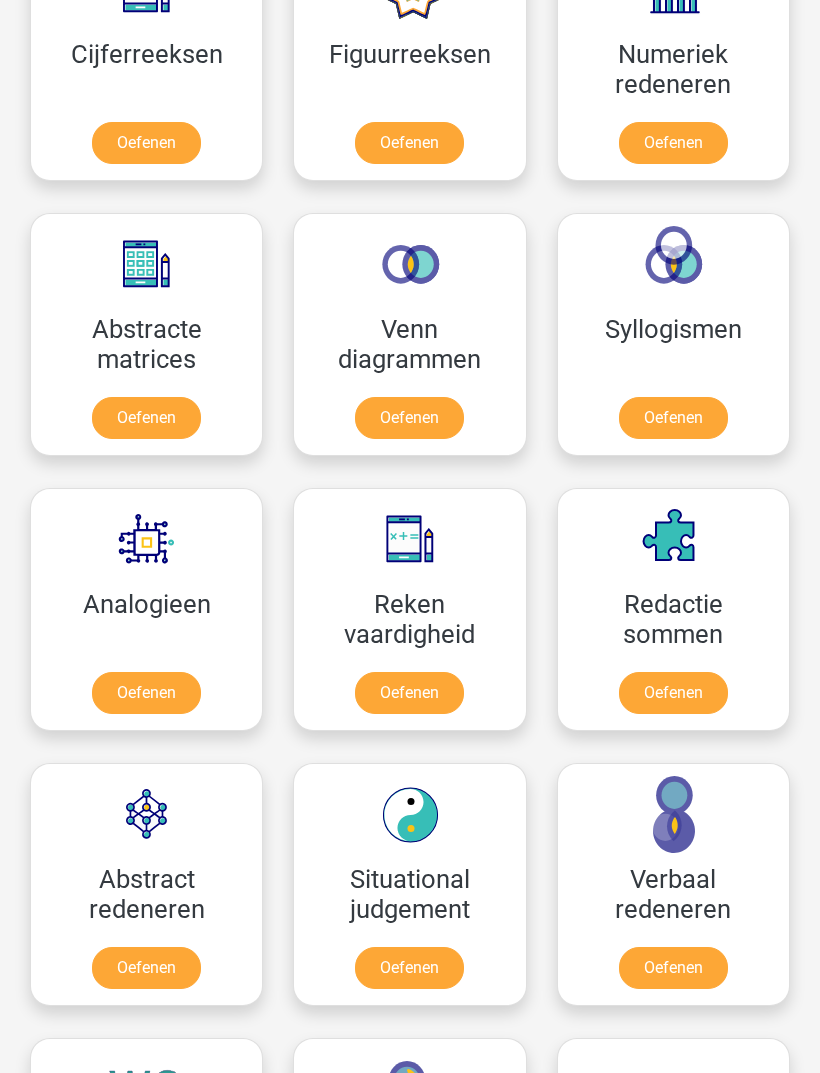 click on "Oefenen" at bounding box center [409, 694] 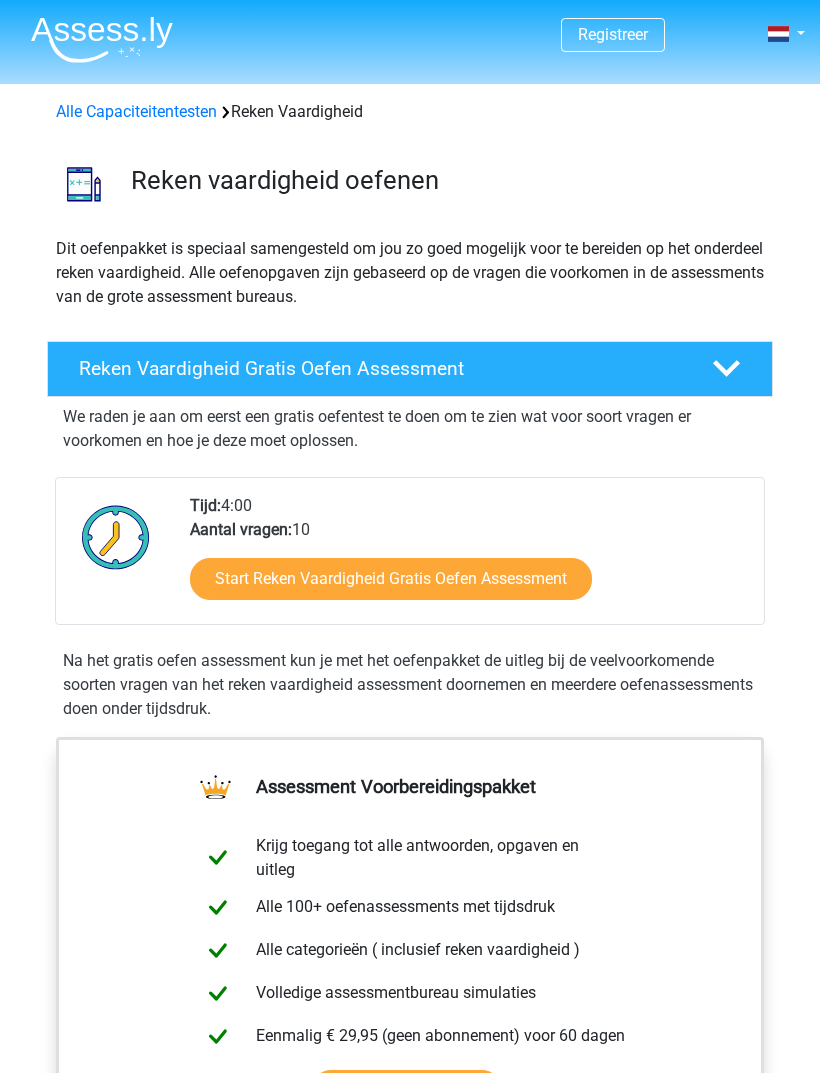scroll, scrollTop: 0, scrollLeft: 0, axis: both 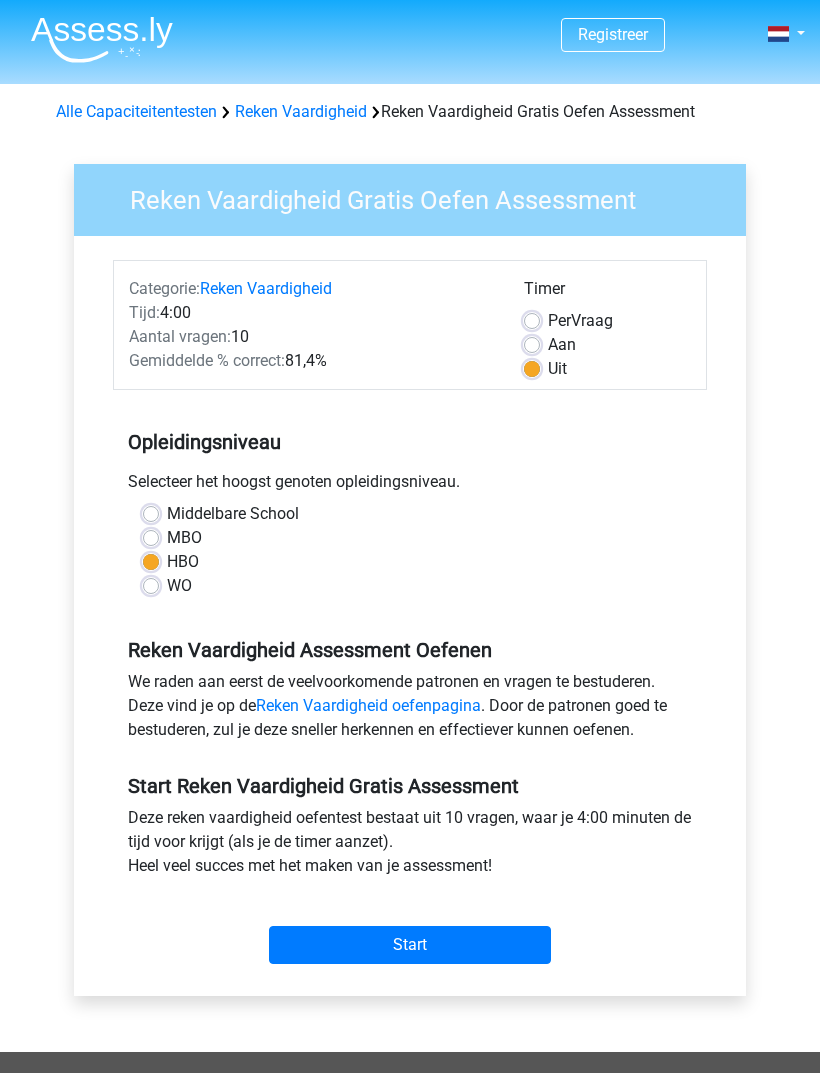 click on "Start" at bounding box center (410, 945) 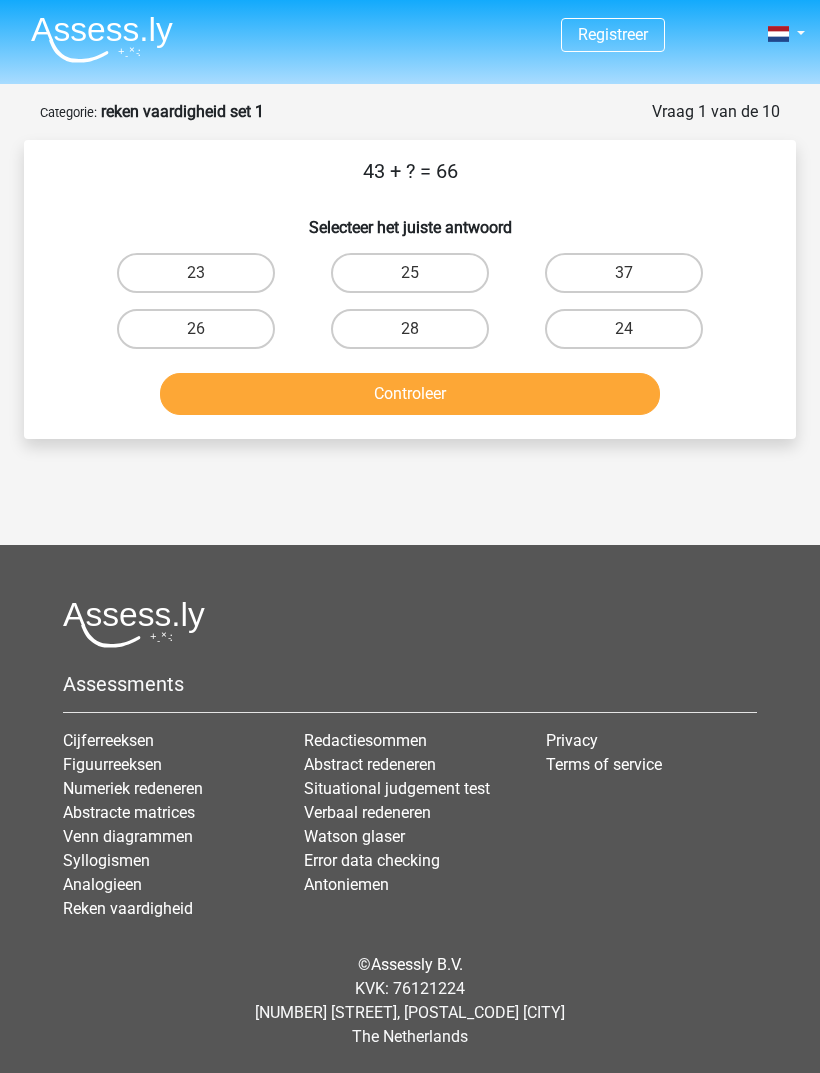 scroll, scrollTop: 0, scrollLeft: 0, axis: both 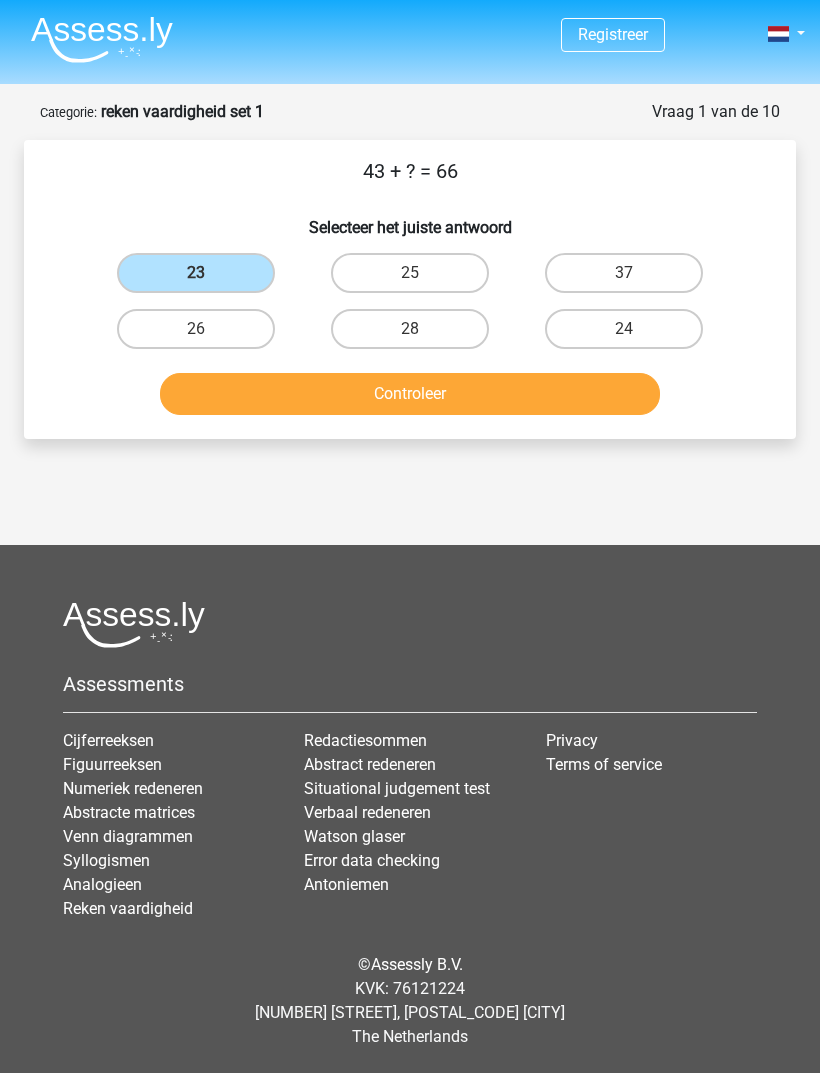 click on "Controleer" at bounding box center (410, 394) 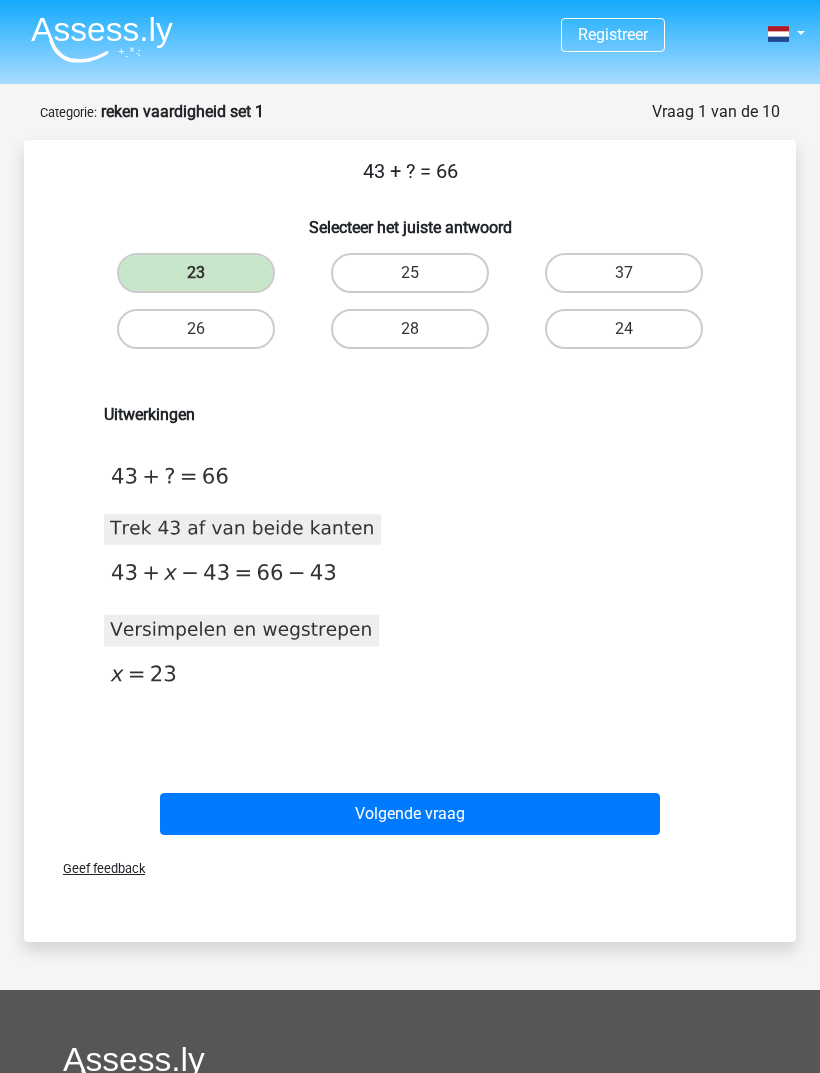 click on "Volgende vraag" at bounding box center (410, 814) 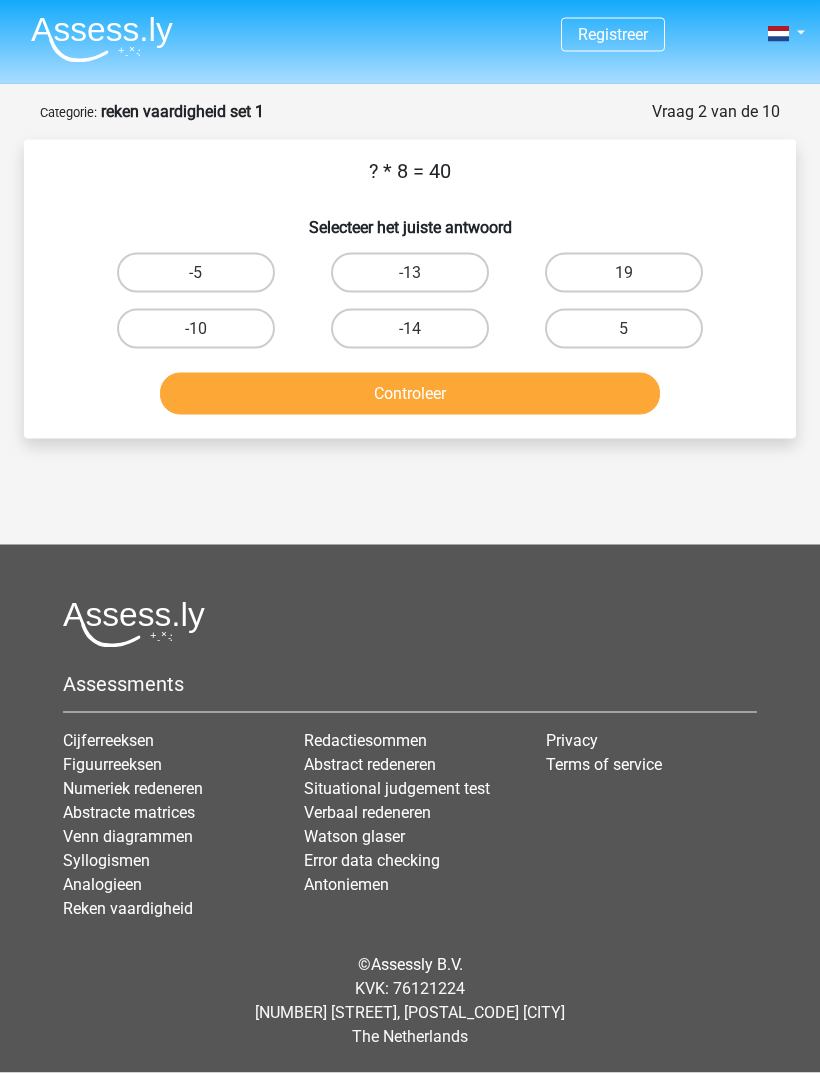scroll, scrollTop: 50, scrollLeft: 0, axis: vertical 